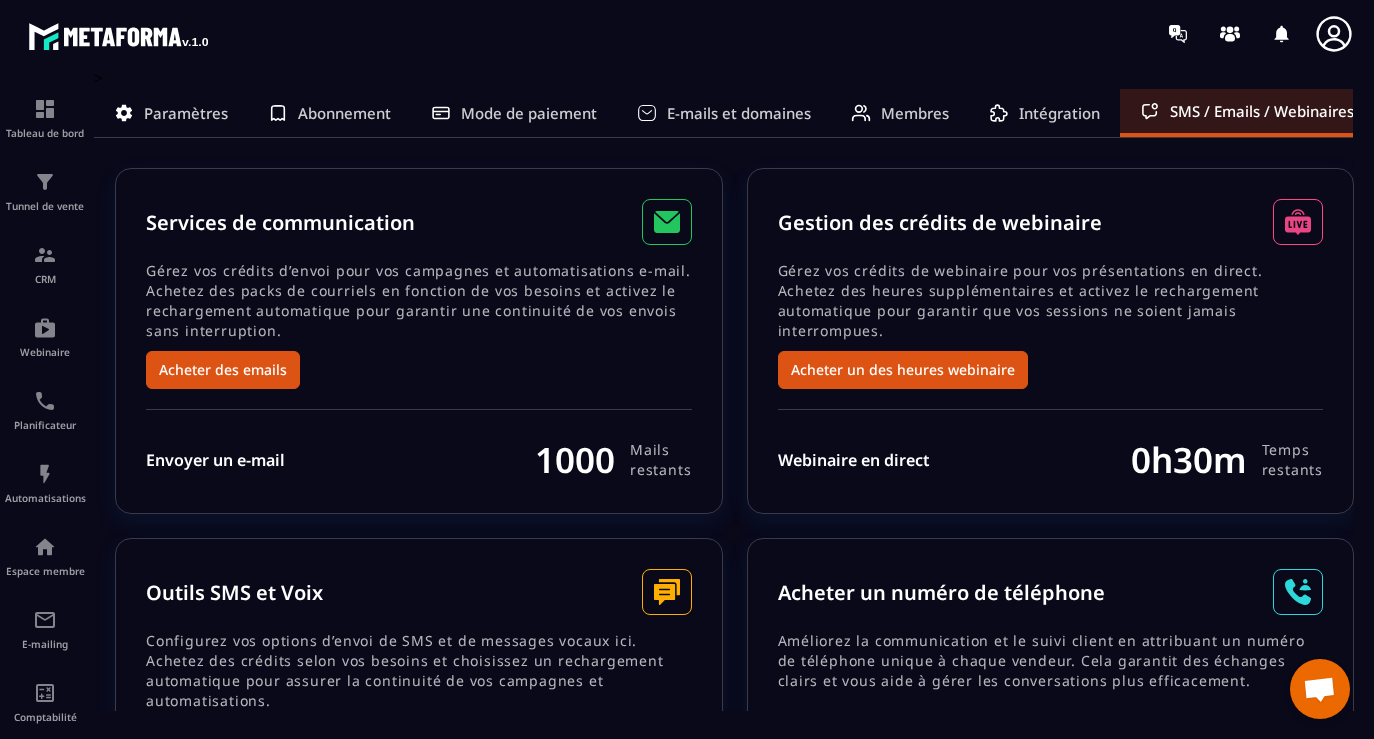 scroll, scrollTop: 0, scrollLeft: 0, axis: both 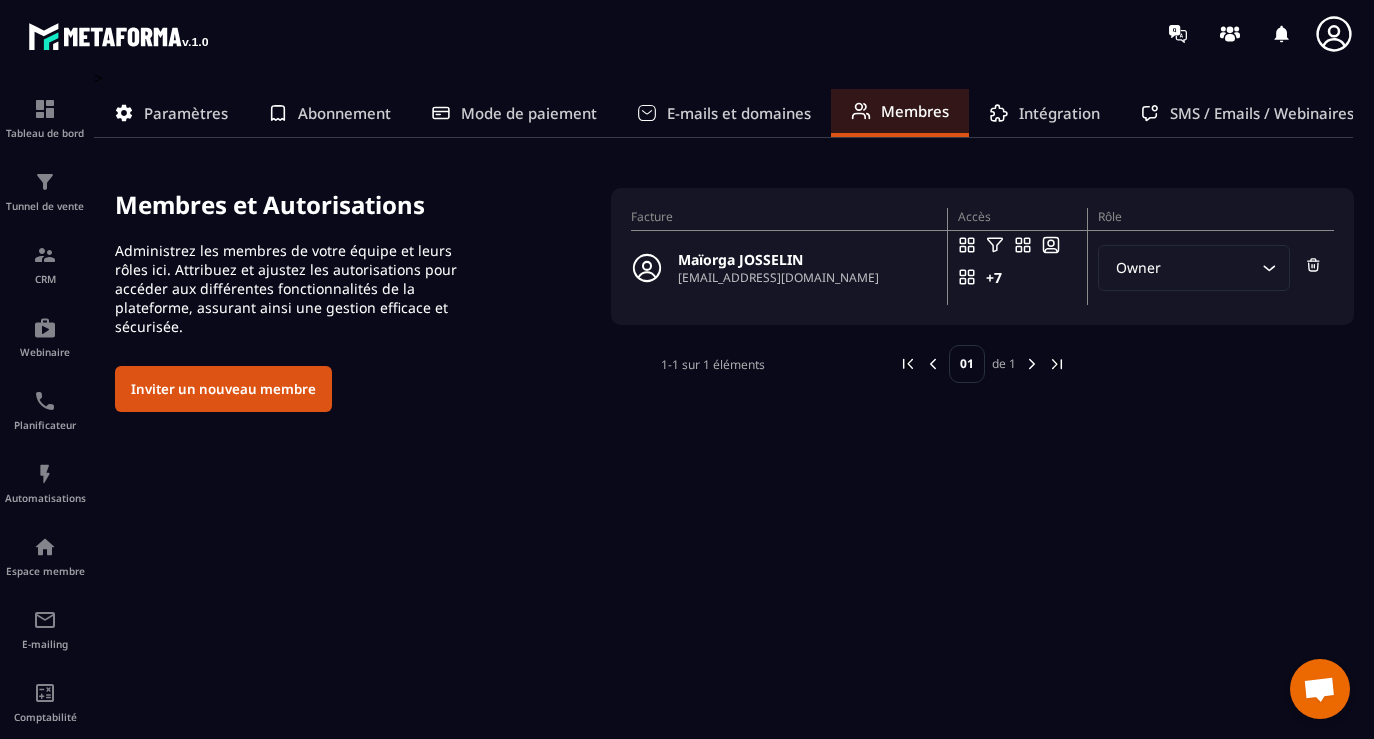 click on "Paramètres" at bounding box center [186, 113] 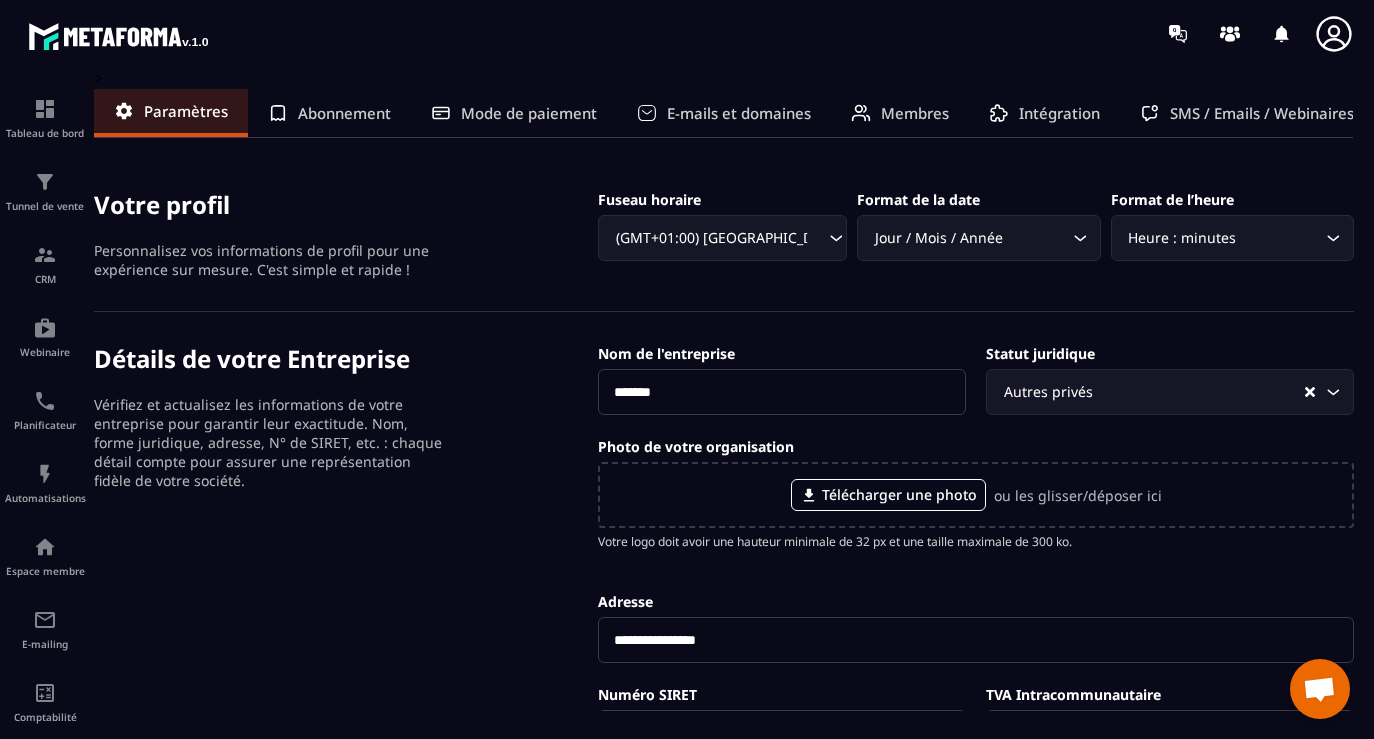 click on "Abonnement" at bounding box center (344, 113) 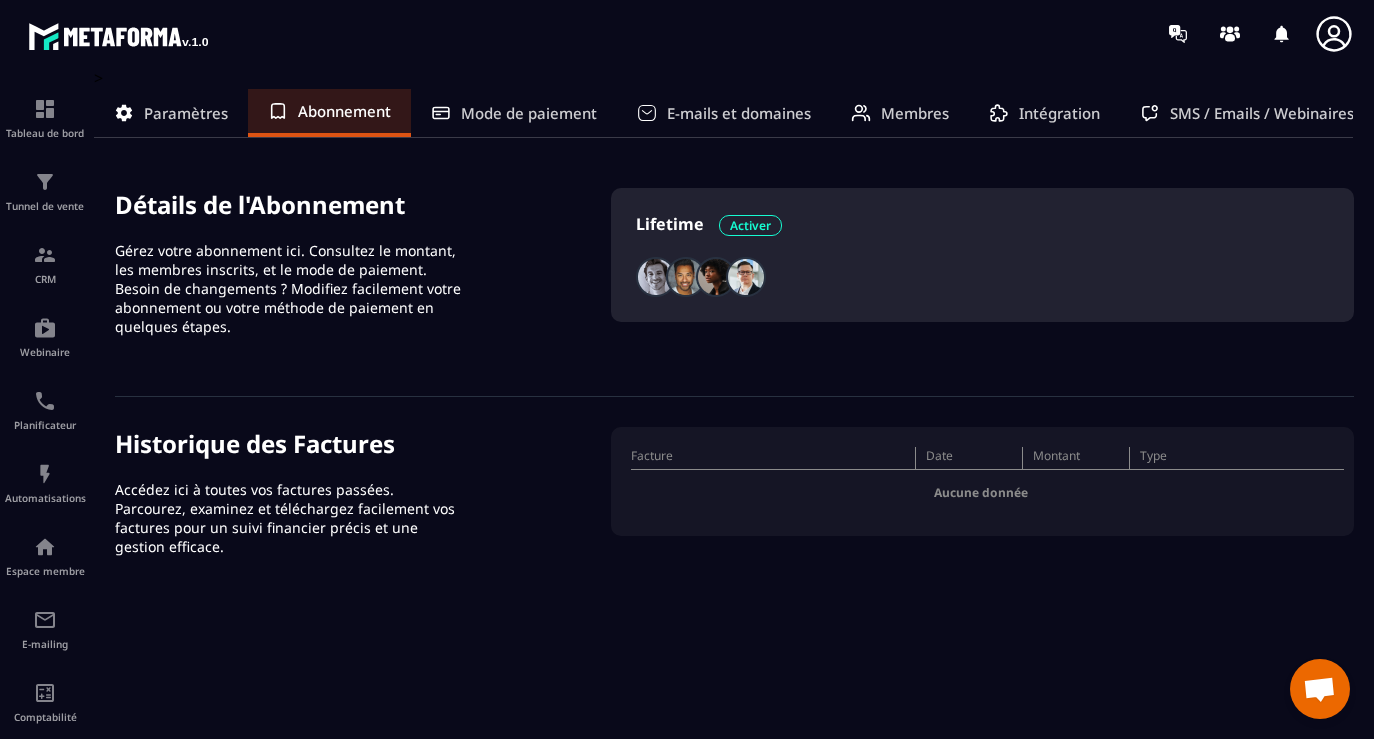 click on "Mode de paiement" at bounding box center [529, 113] 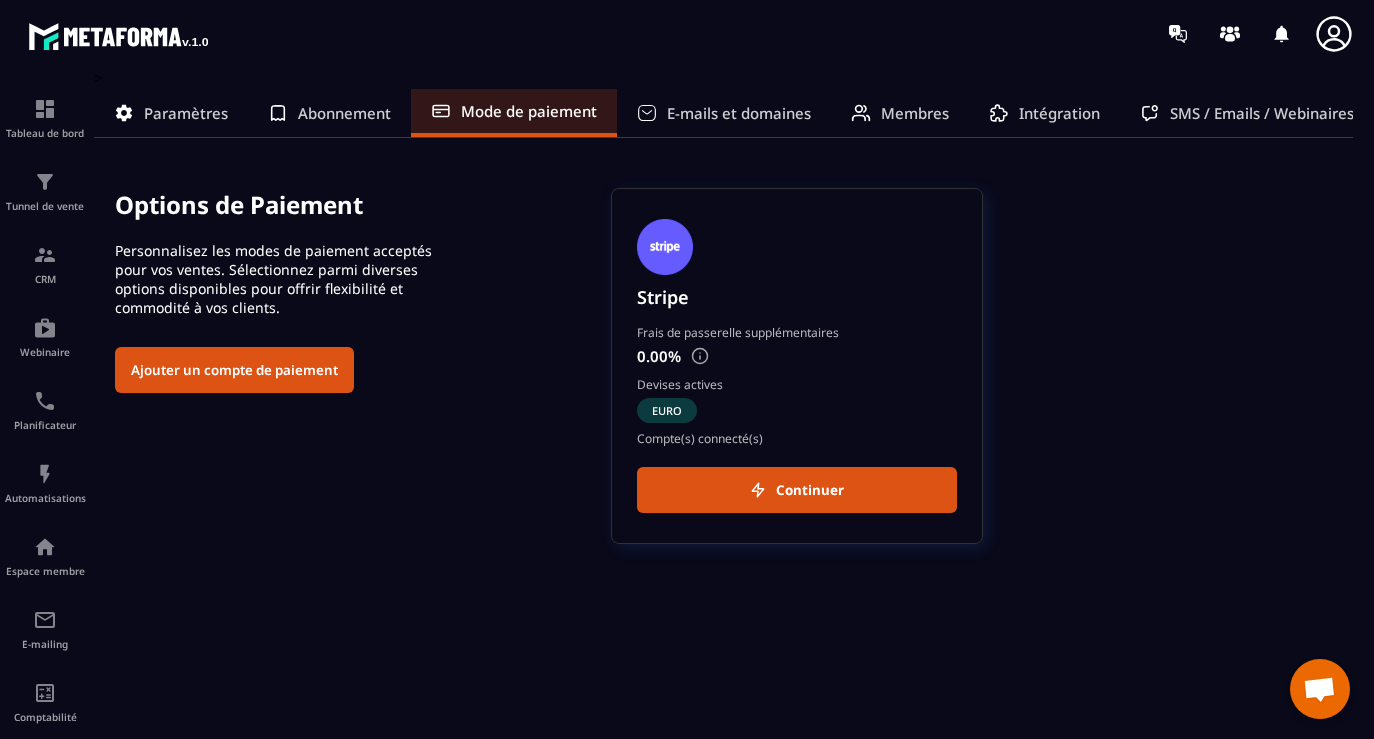 click on "E-mails et domaines" at bounding box center [739, 113] 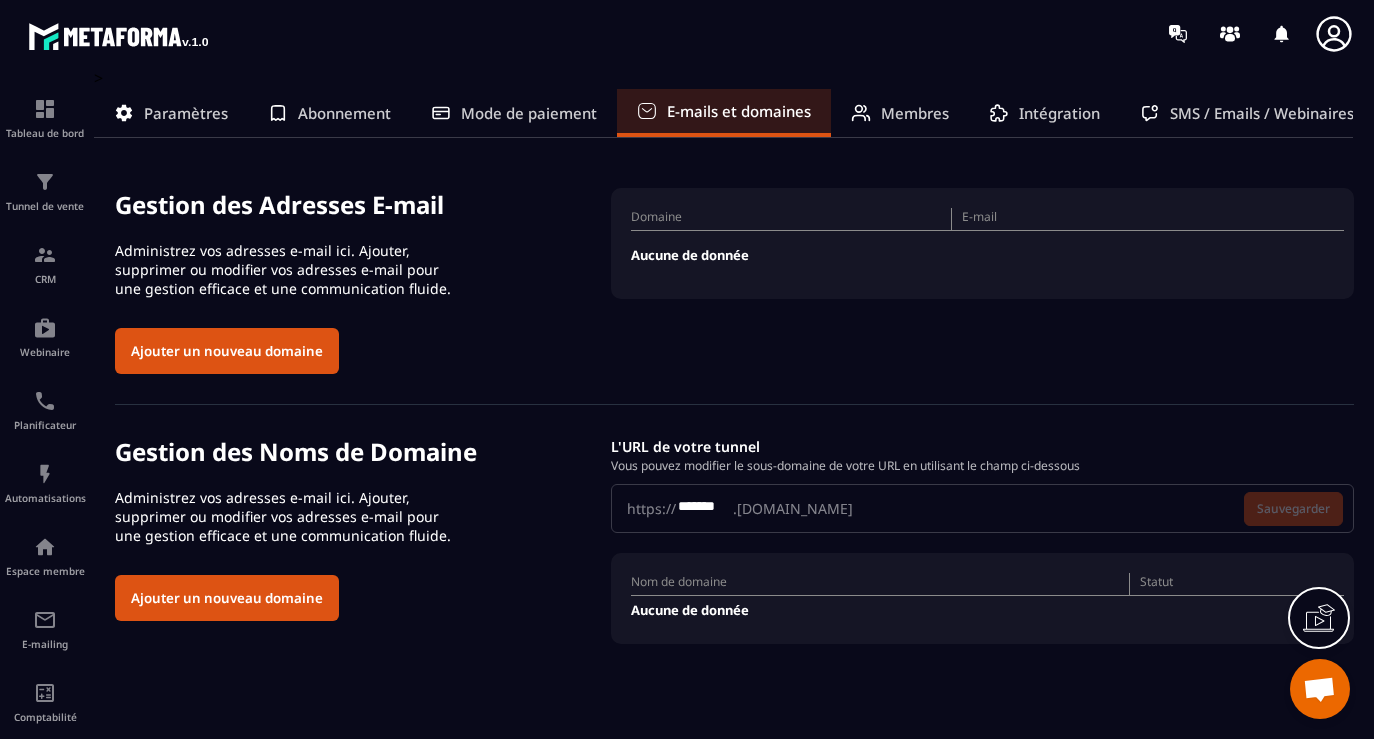 click on "Paramètres" at bounding box center [186, 113] 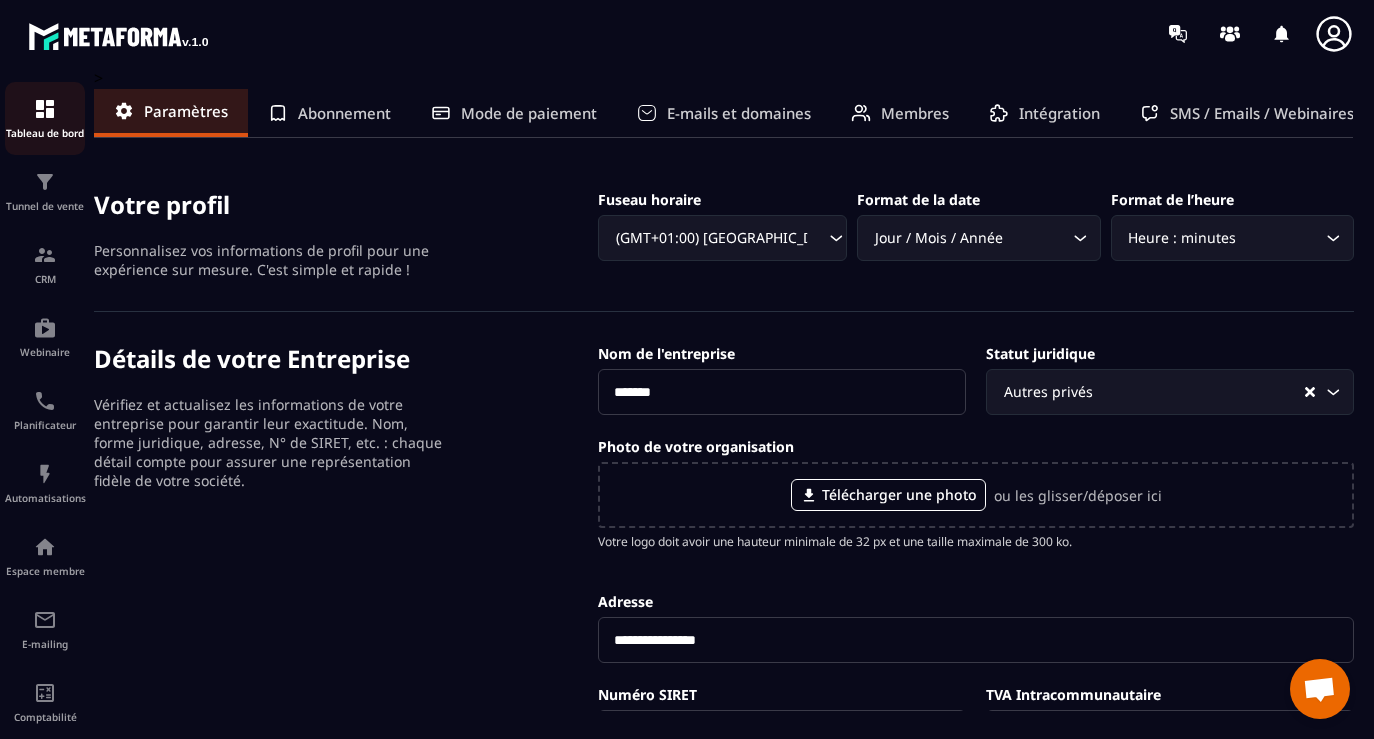click on "Tableau de bord" at bounding box center [45, 133] 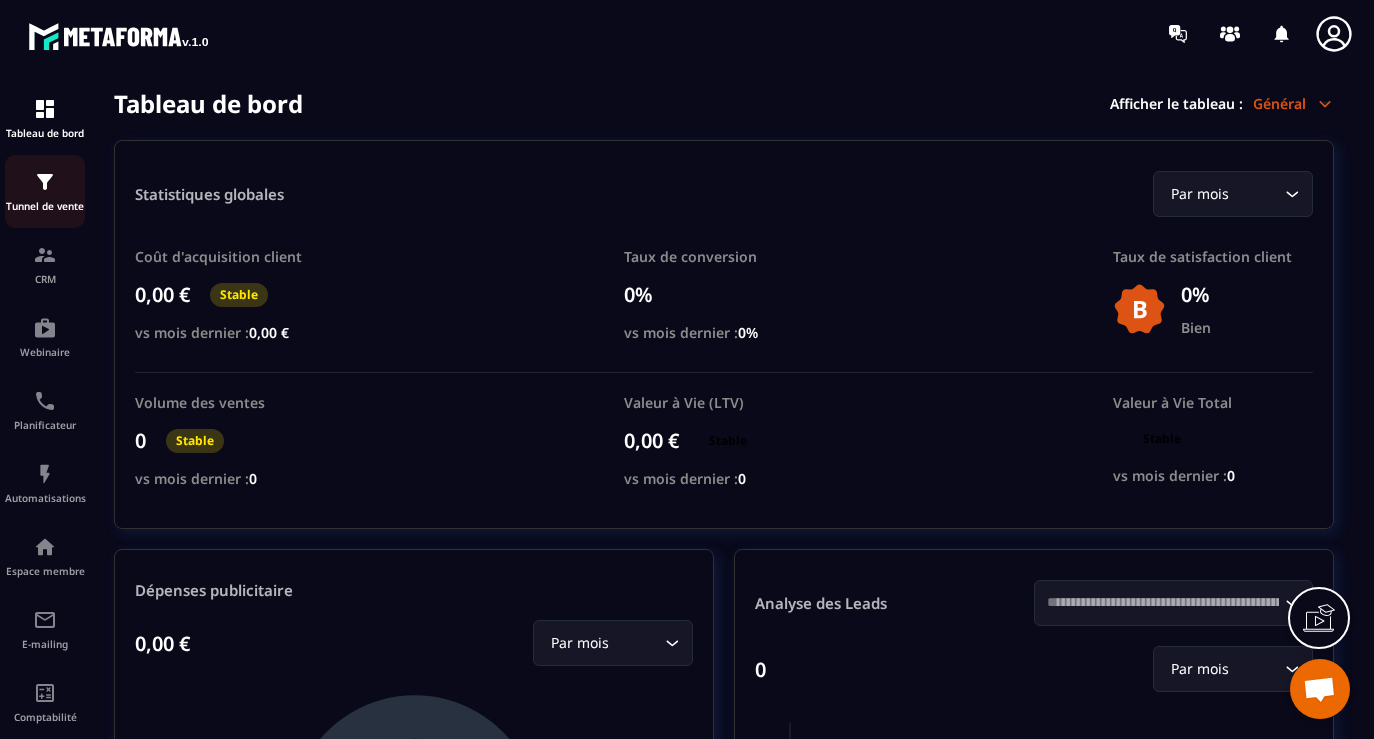 click at bounding box center (45, 182) 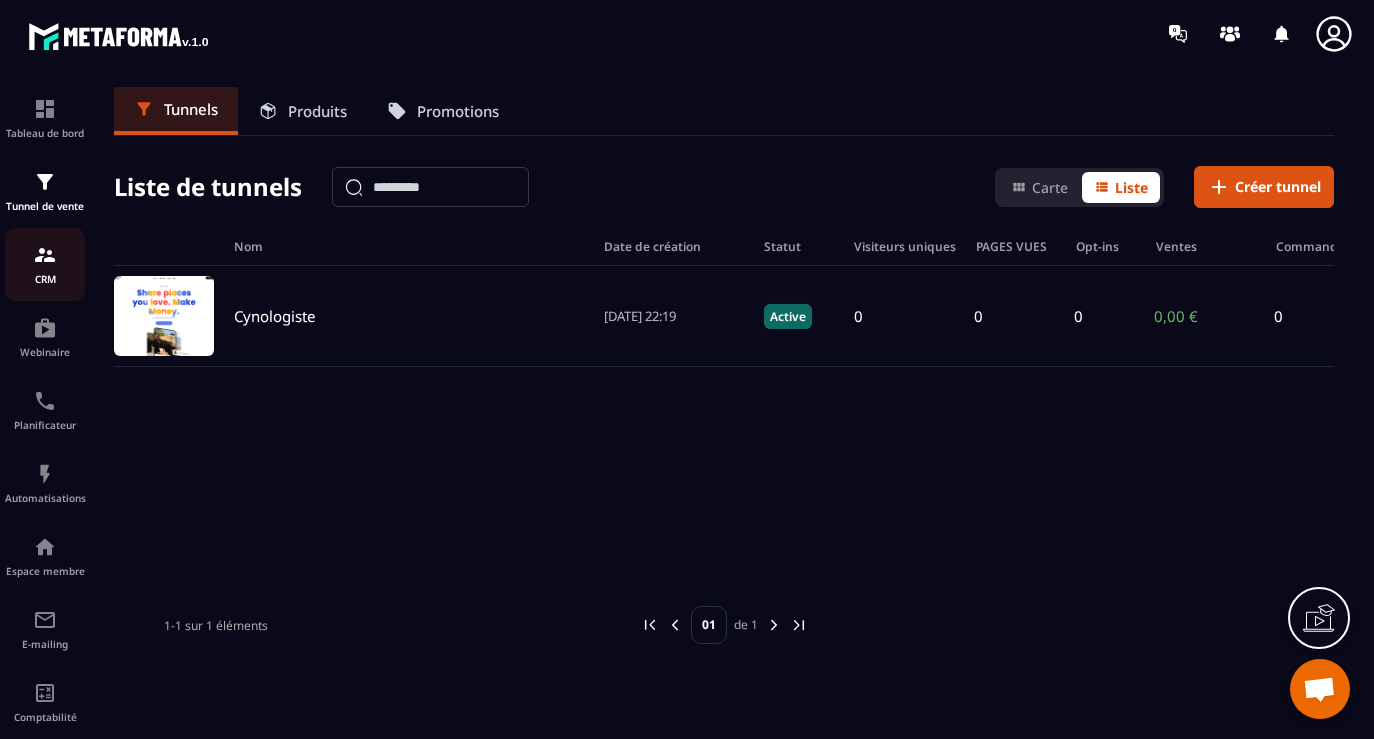 click at bounding box center [45, 255] 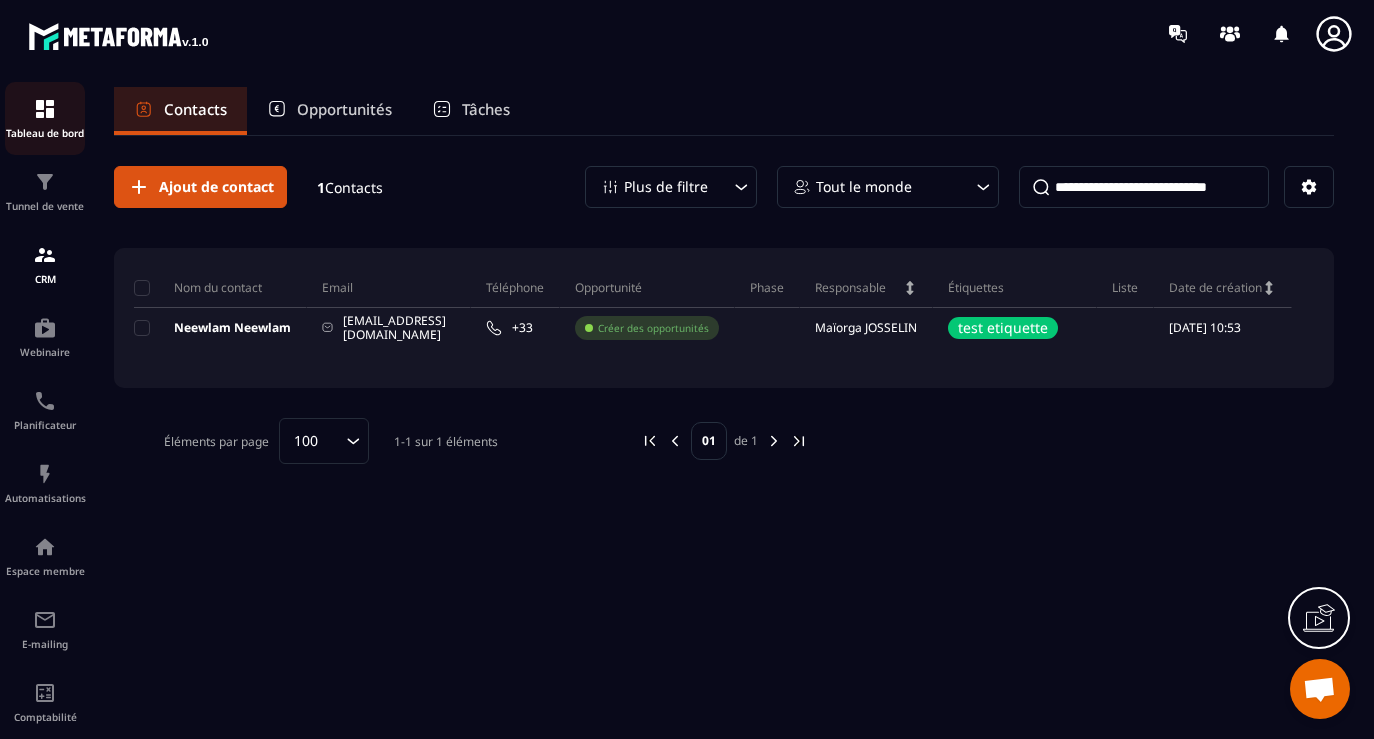 click at bounding box center [45, 109] 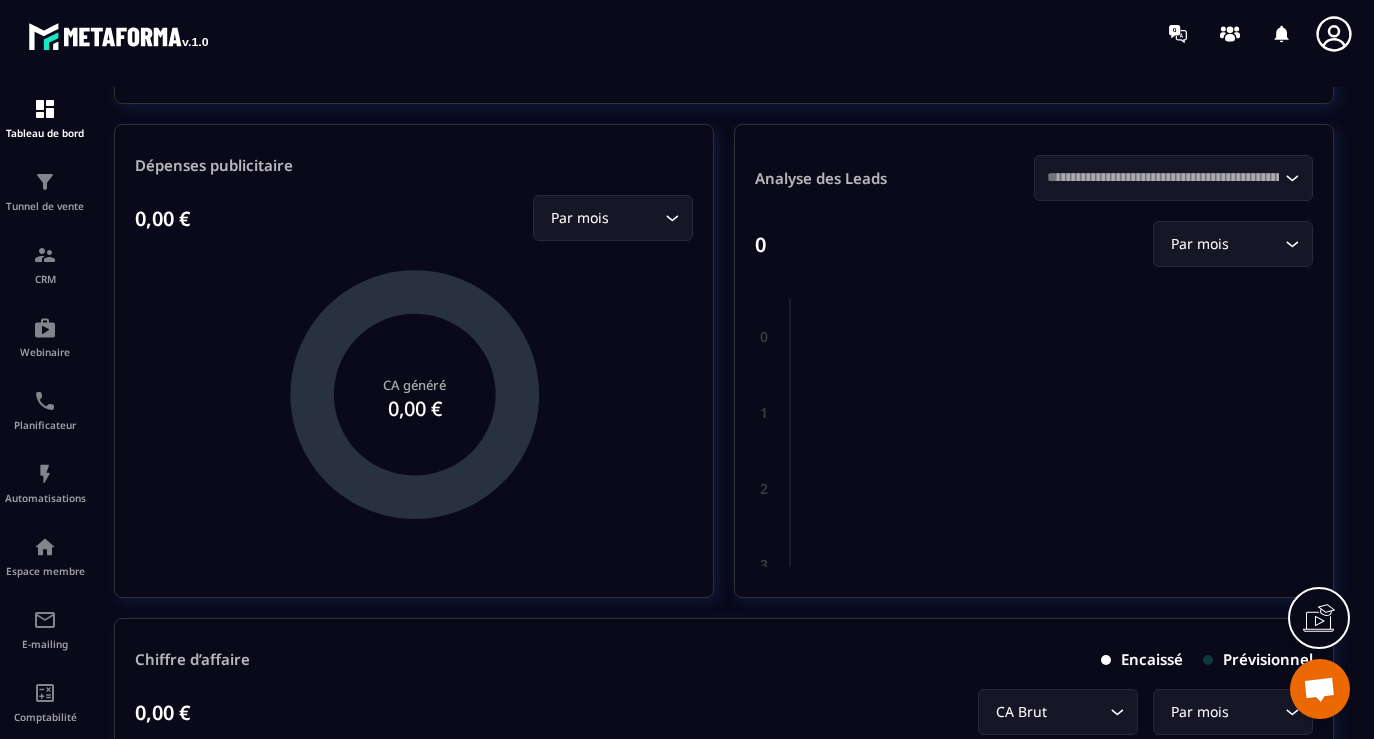 scroll, scrollTop: 565, scrollLeft: 0, axis: vertical 